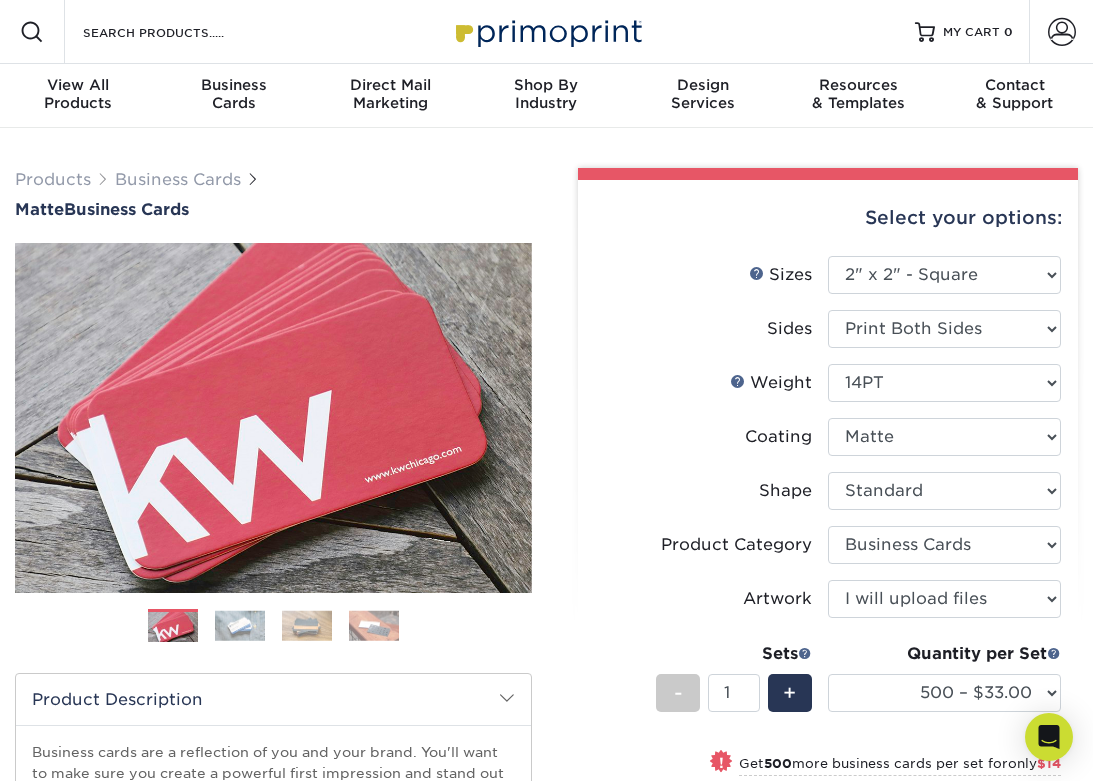 select on "2.00x2.00" 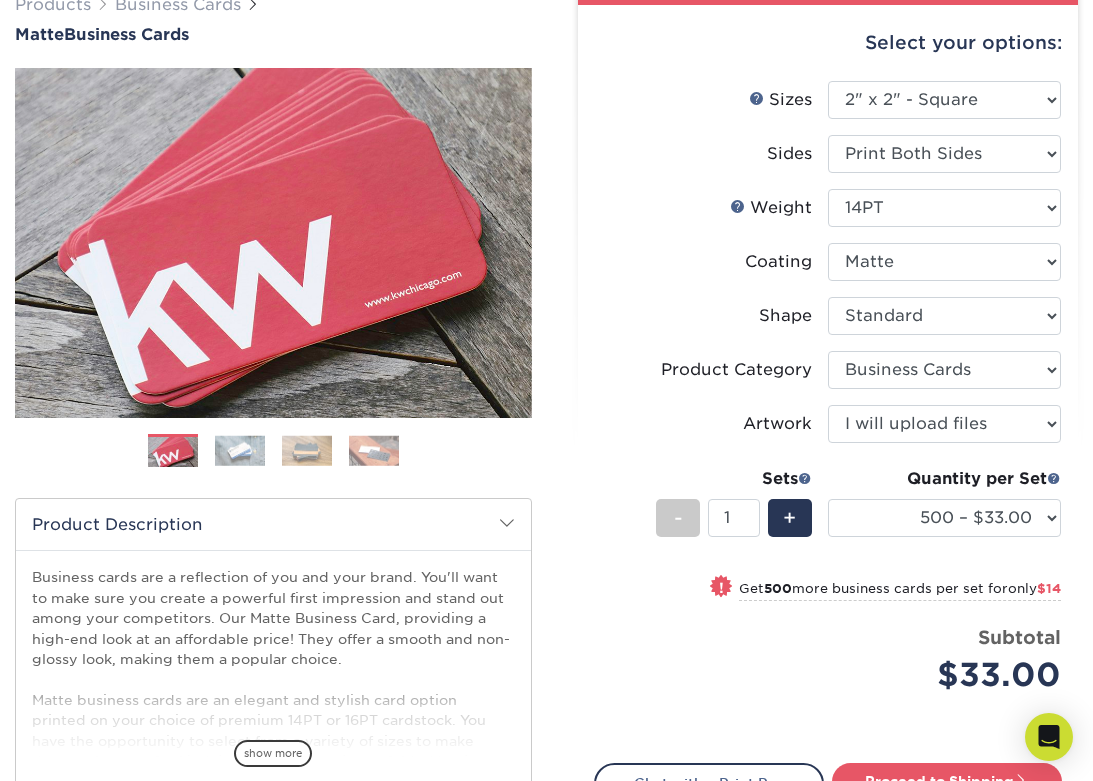 scroll, scrollTop: 182, scrollLeft: 0, axis: vertical 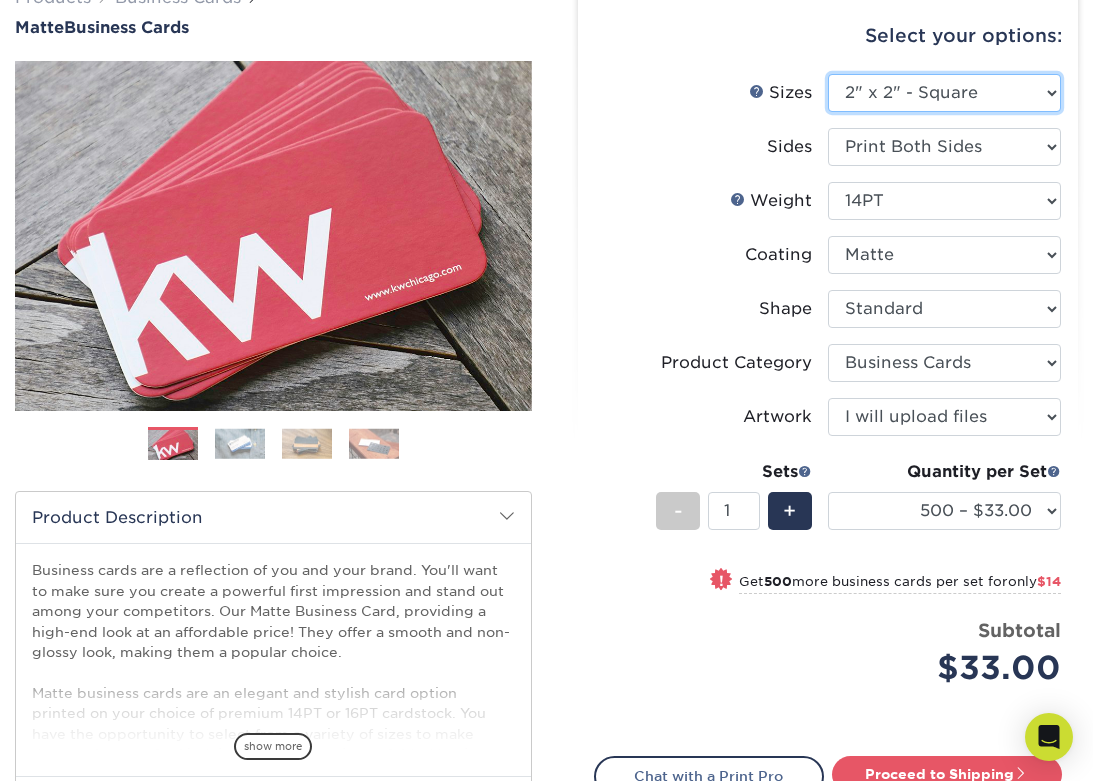 click on "Please Select
1.5" x 3.5"  - Mini
1.75" x 3.5" - Mini
2" x 2" - Square
2" x 3" - Mini
2" x 3.5" - Standard
2" x 7" - Foldover Card
2.125" x 3.375" - European
2.5" x 2.5" - Square 3.5" x 4" - Foldover Card" at bounding box center [944, 93] 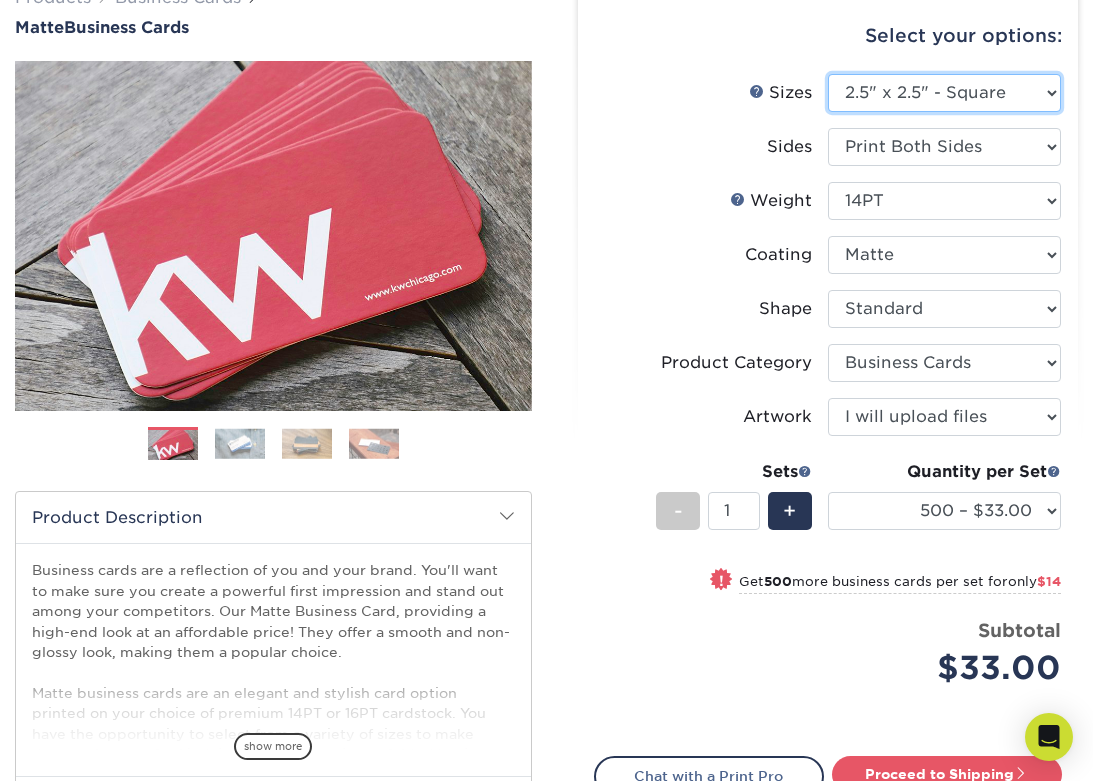 select on "-1" 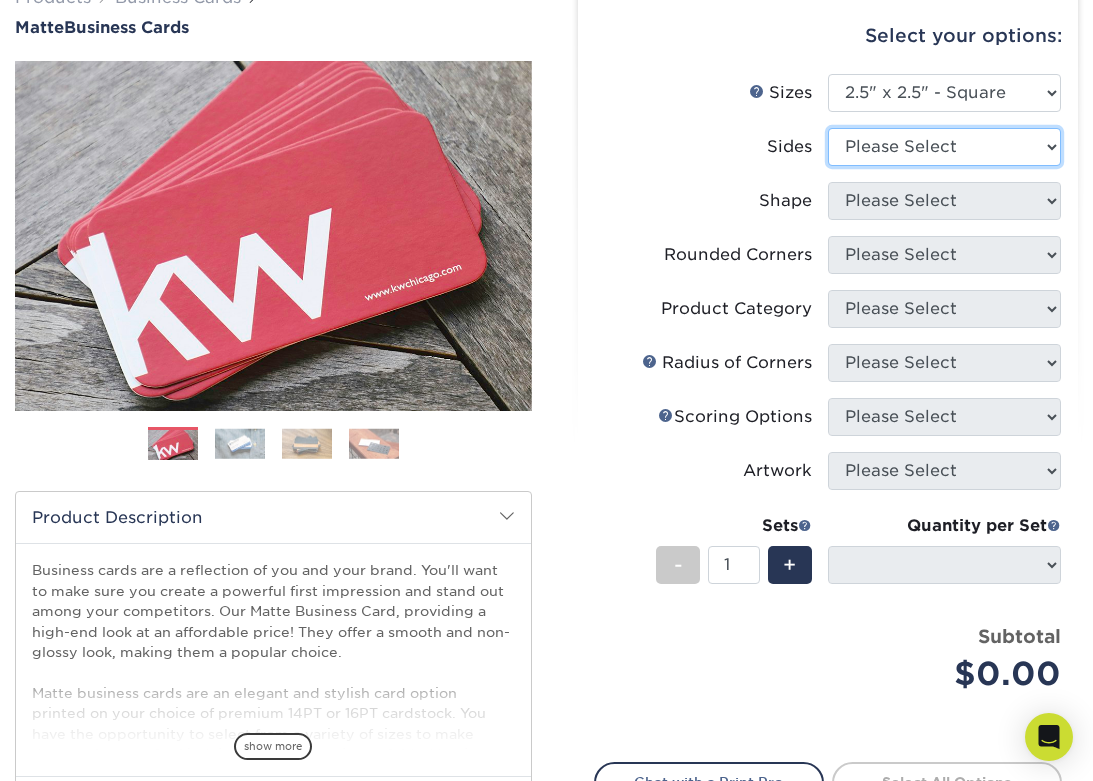 click on "Please Select Print Both Sides Print Front Only" at bounding box center [944, 147] 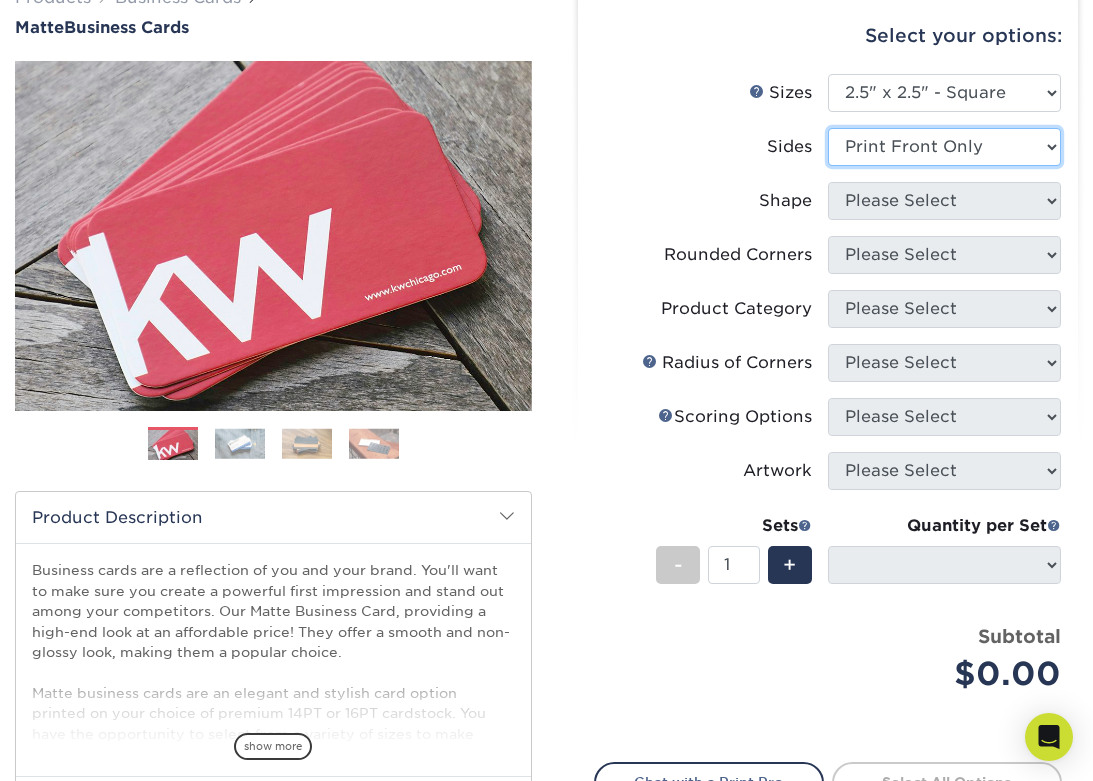 select 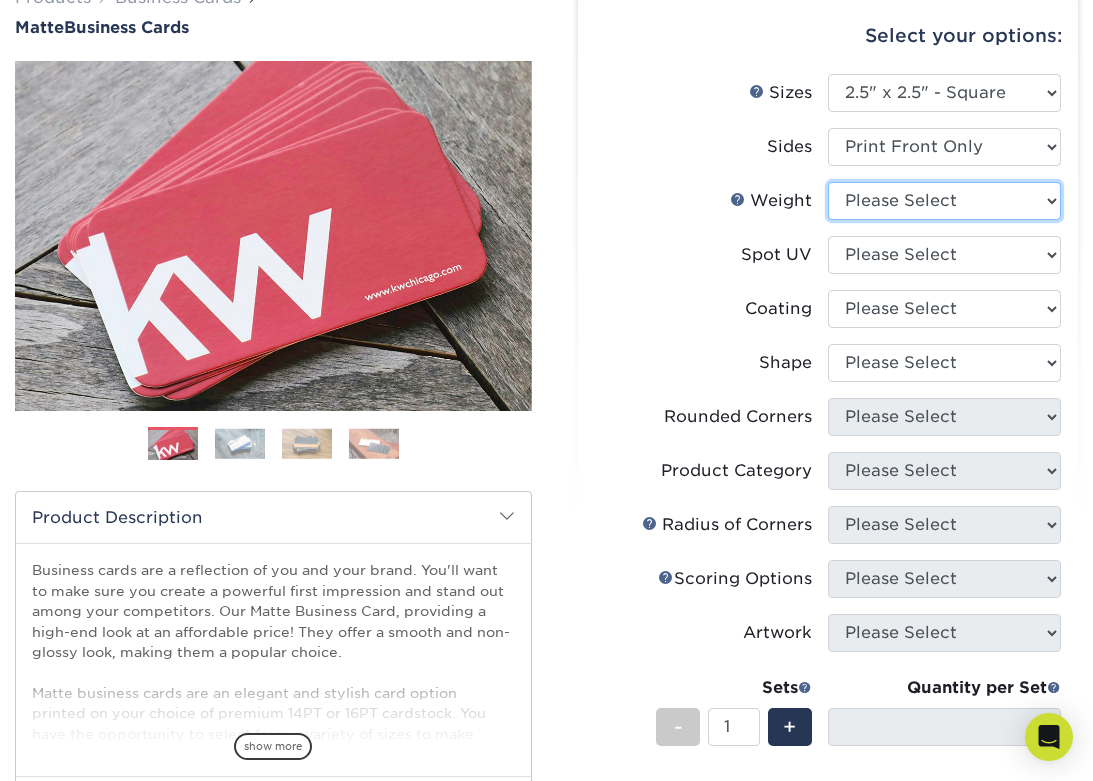 click on "Please Select 16PT 14PT" at bounding box center (944, 201) 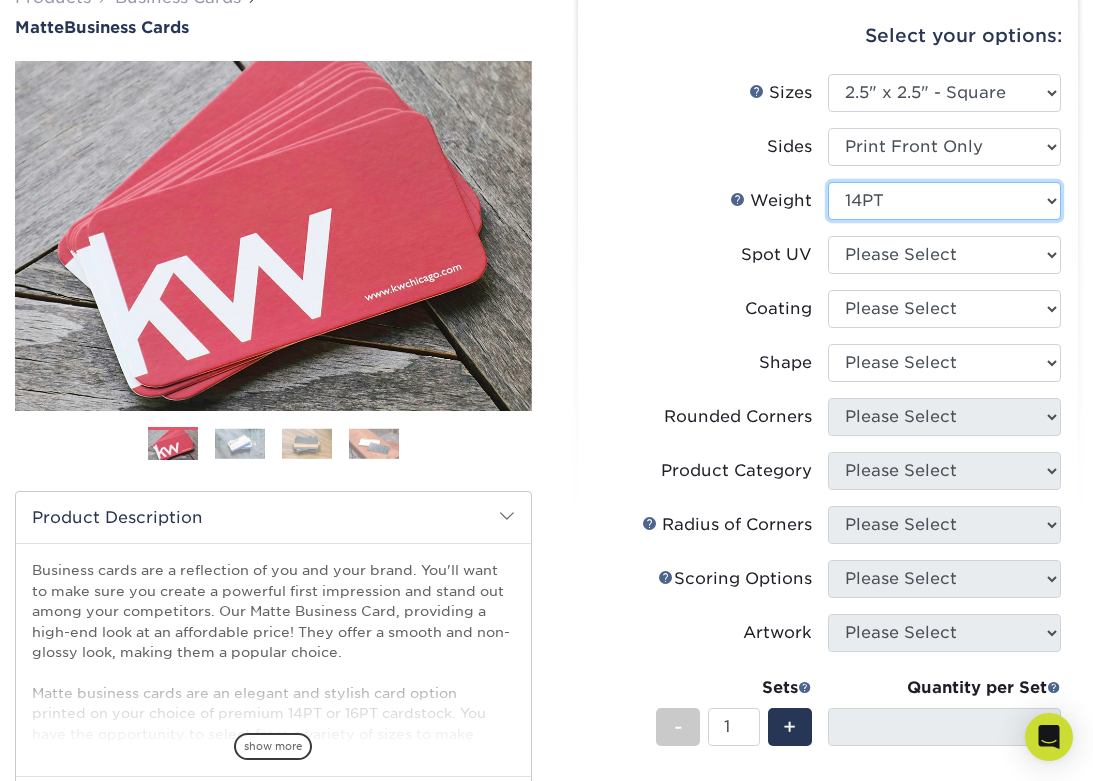 select 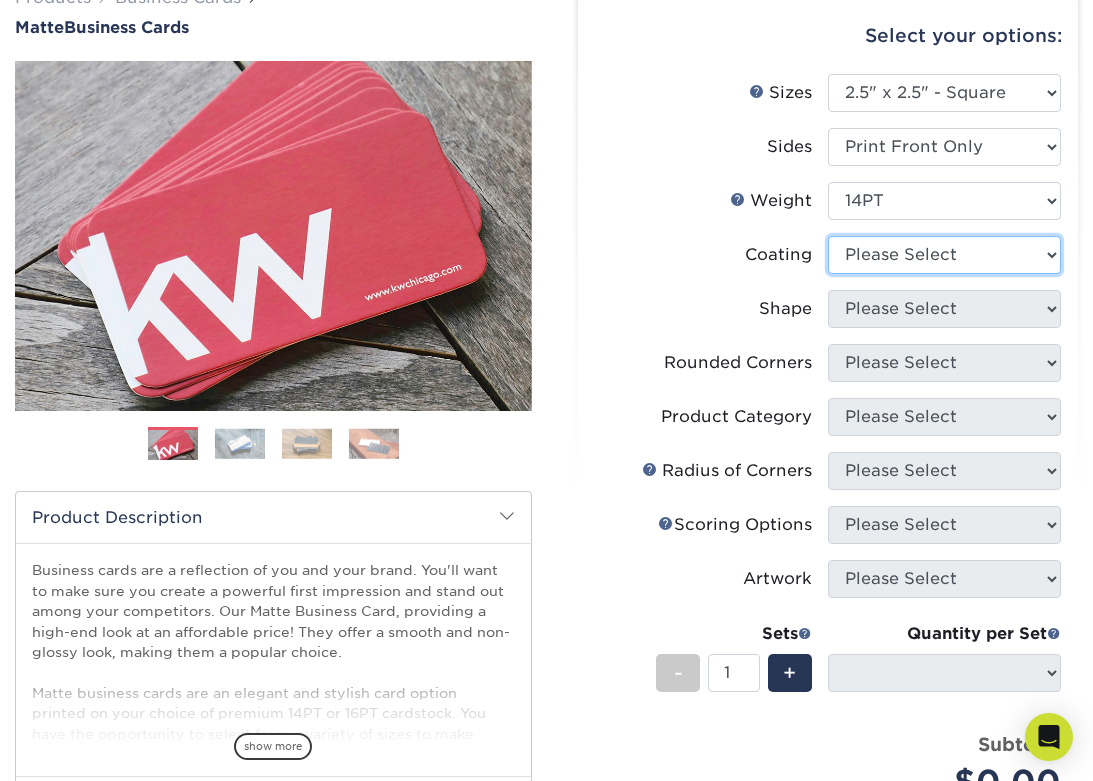 click at bounding box center (944, 255) 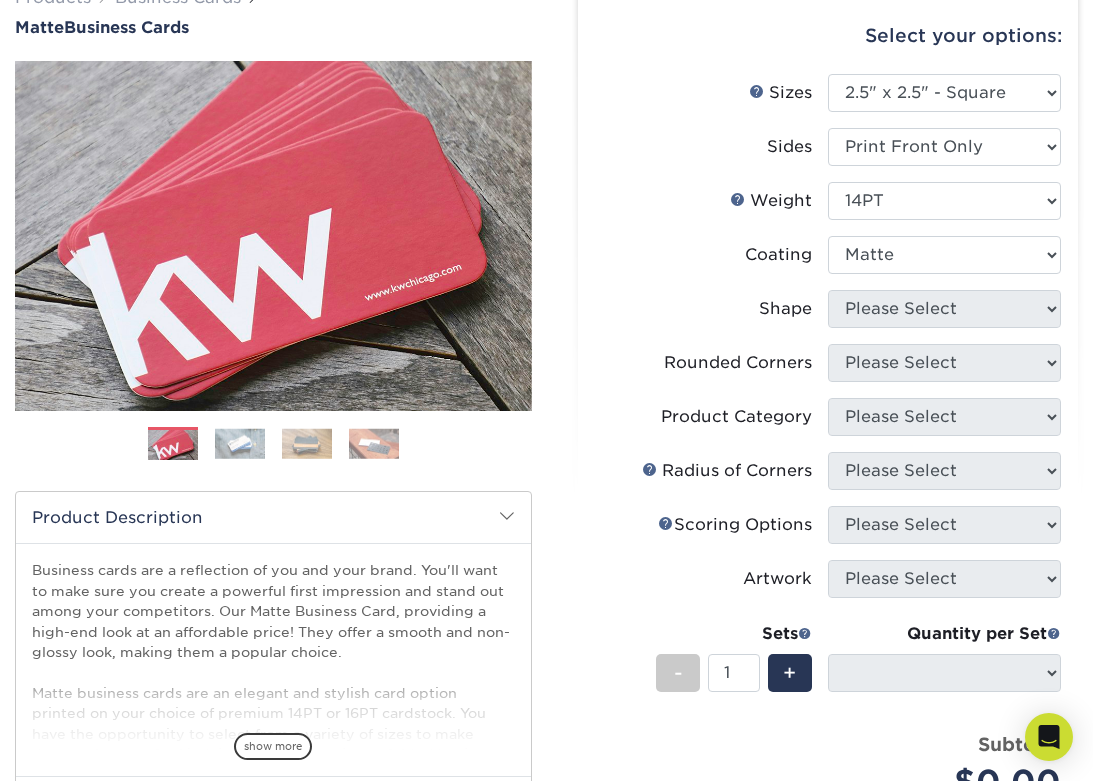 select 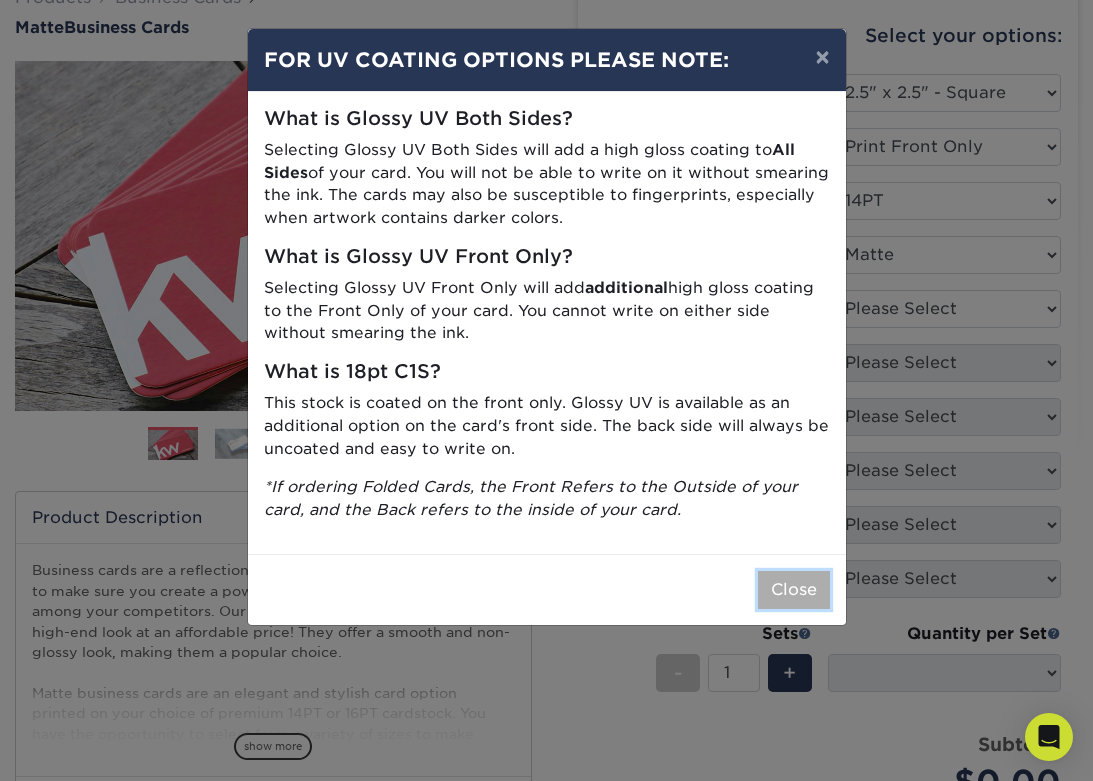 click on "Close" at bounding box center (794, 590) 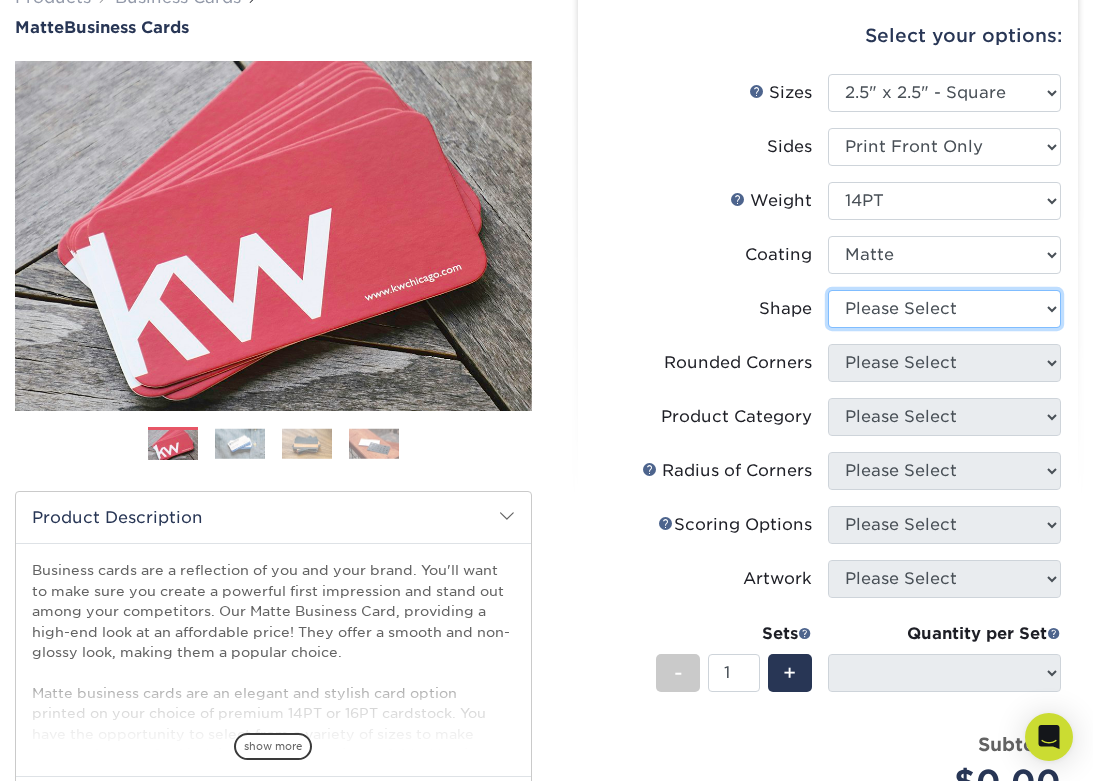 click on "Please Select Standard" at bounding box center [944, 309] 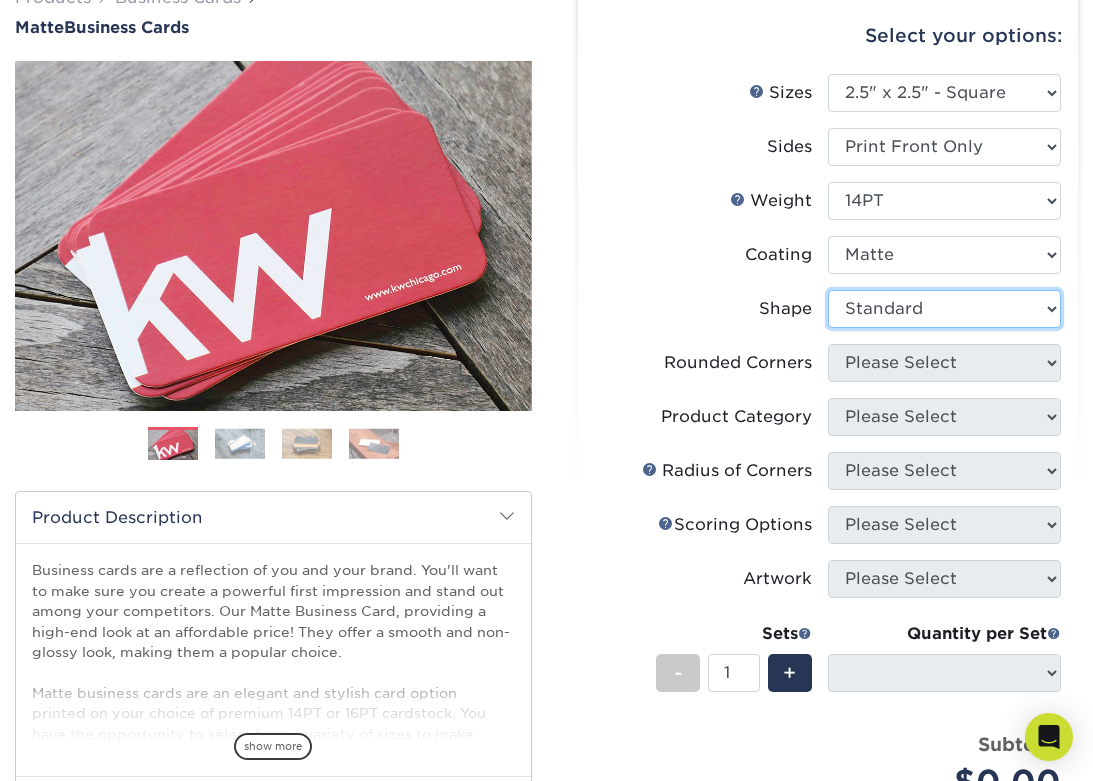 select 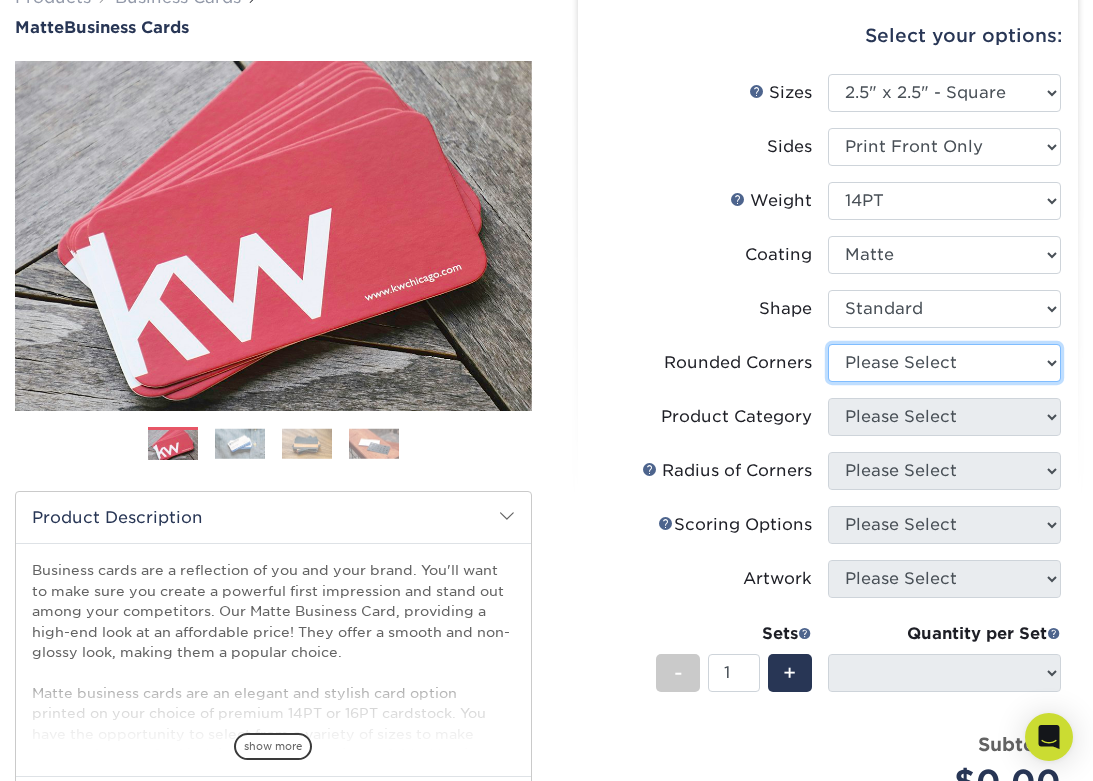 click on "Please Select
Yes - Round 2 Corners                                                    Yes - Round 4 Corners                                                    No" at bounding box center [944, 363] 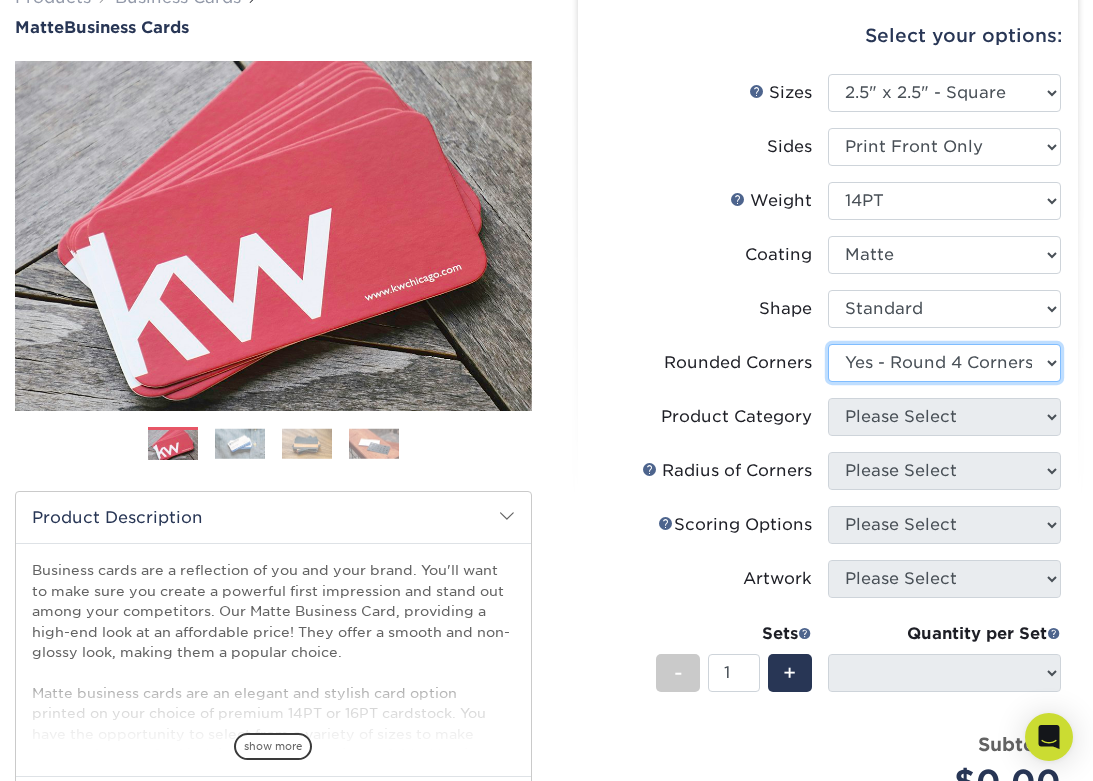 select on "-1" 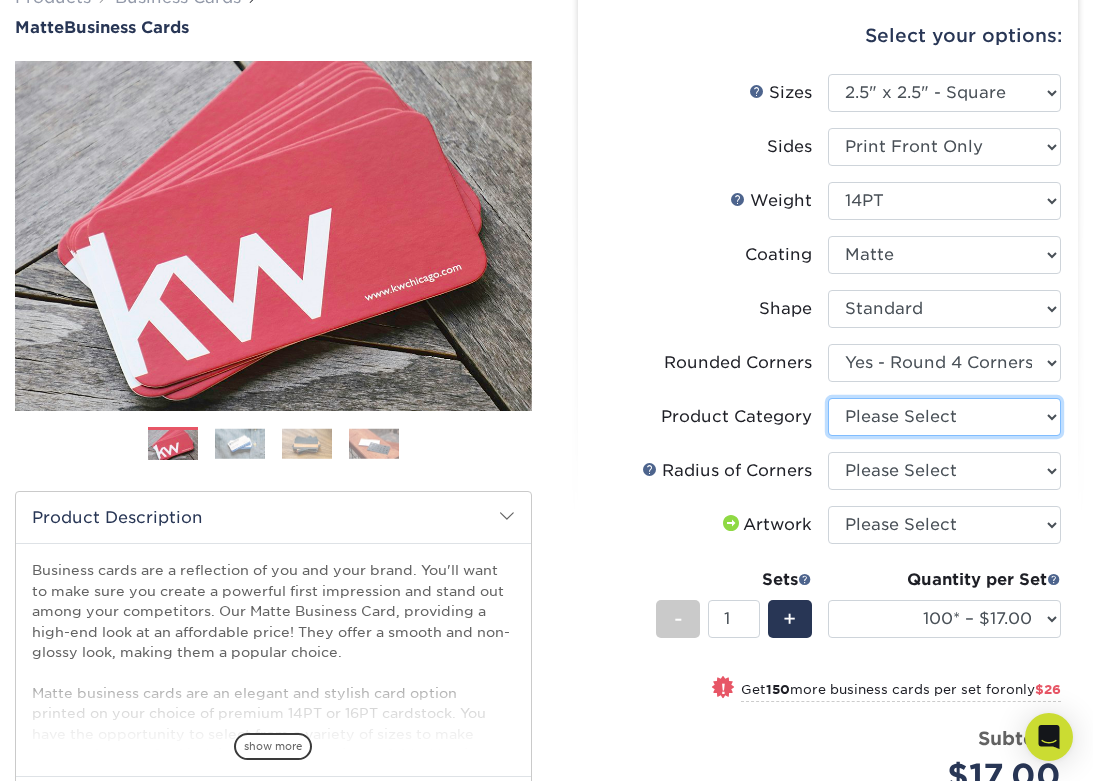 click on "Please Select Business Cards" at bounding box center [944, 417] 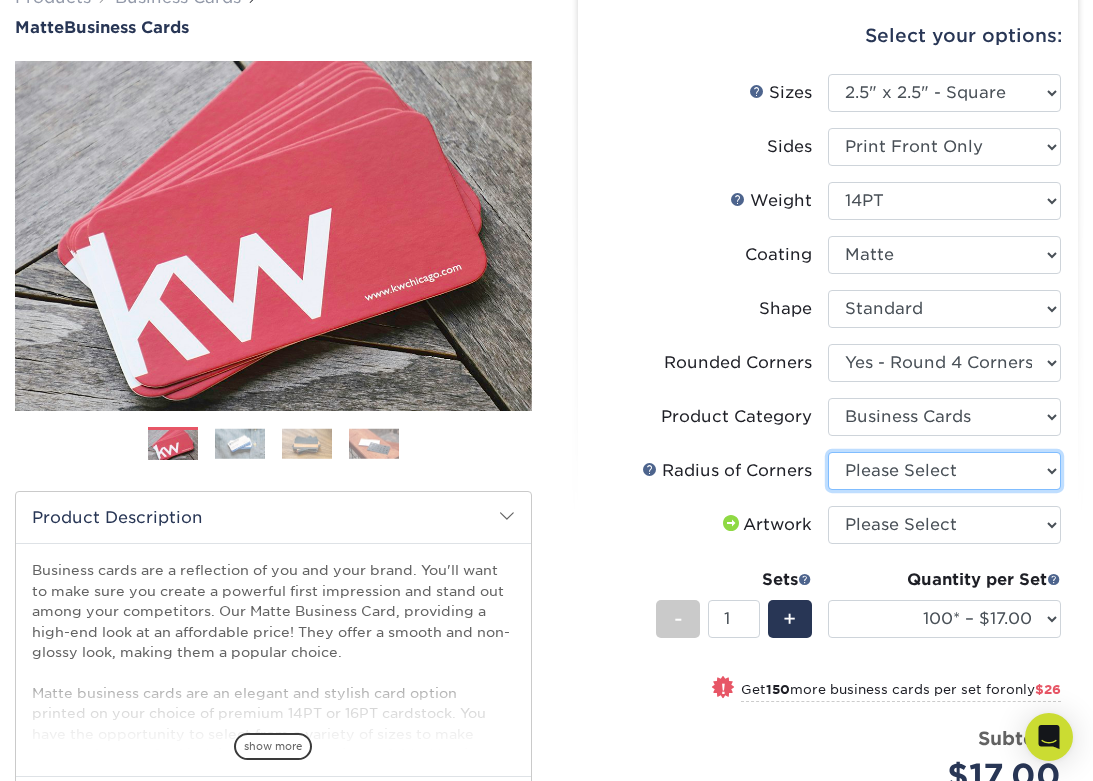 click on "Please Select Rounded 1/8" Rounded 1/4"" at bounding box center (944, 471) 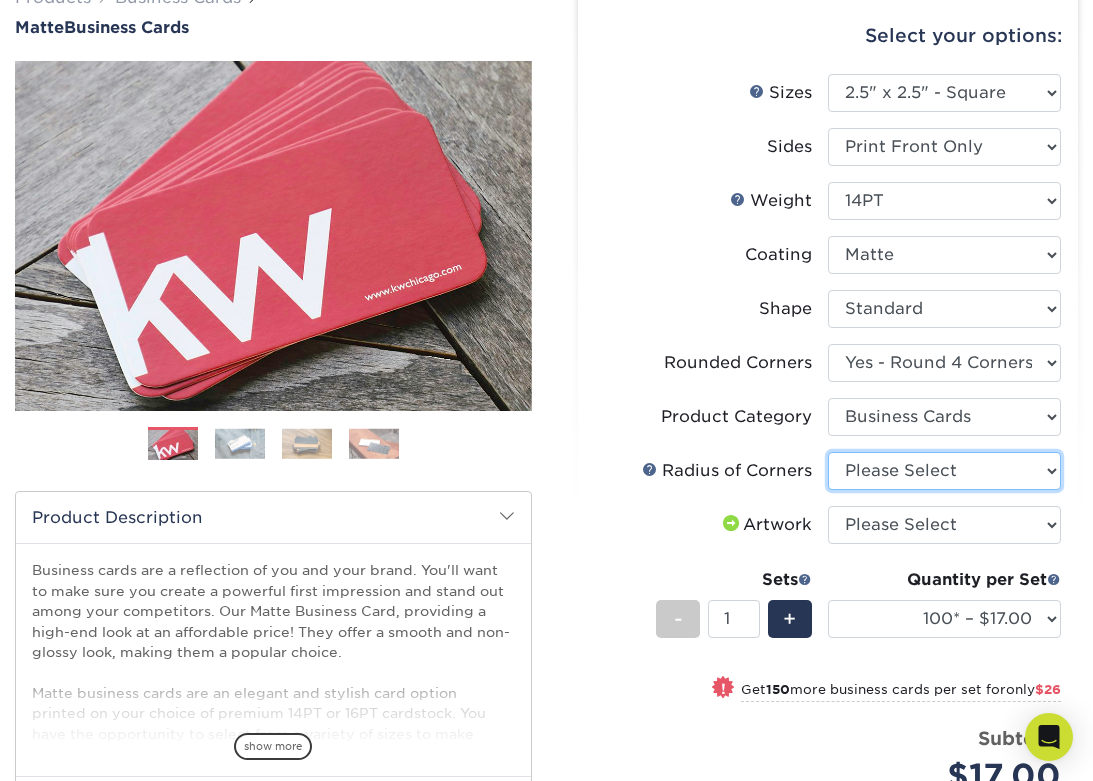 select on "589680c7-ee9a-431b-9d12-d7aeb1386a97" 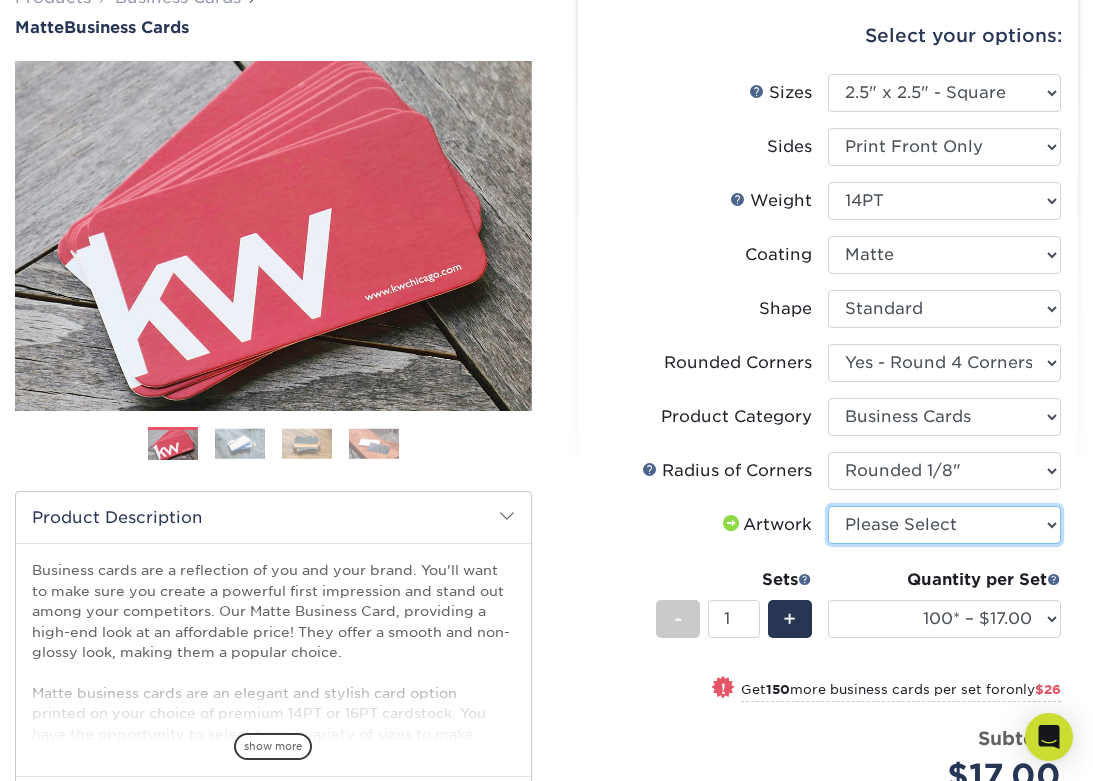 click on "Please Select I will upload files I need a design - $100" at bounding box center [944, 525] 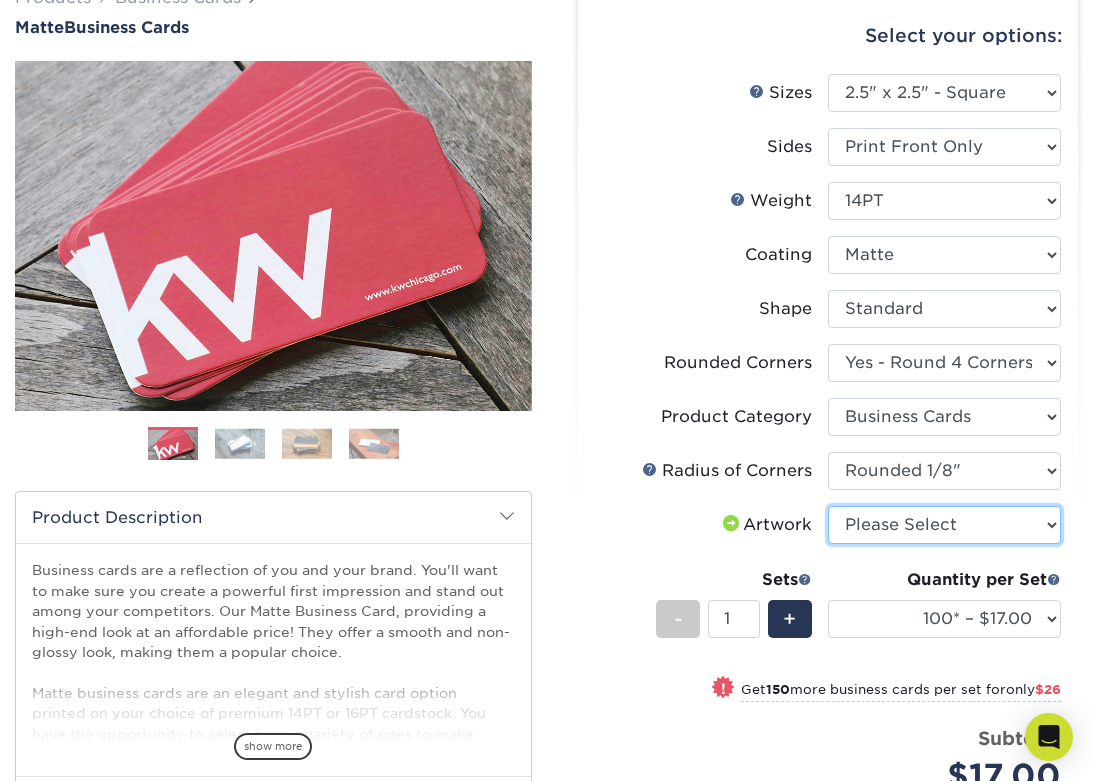 select on "upload" 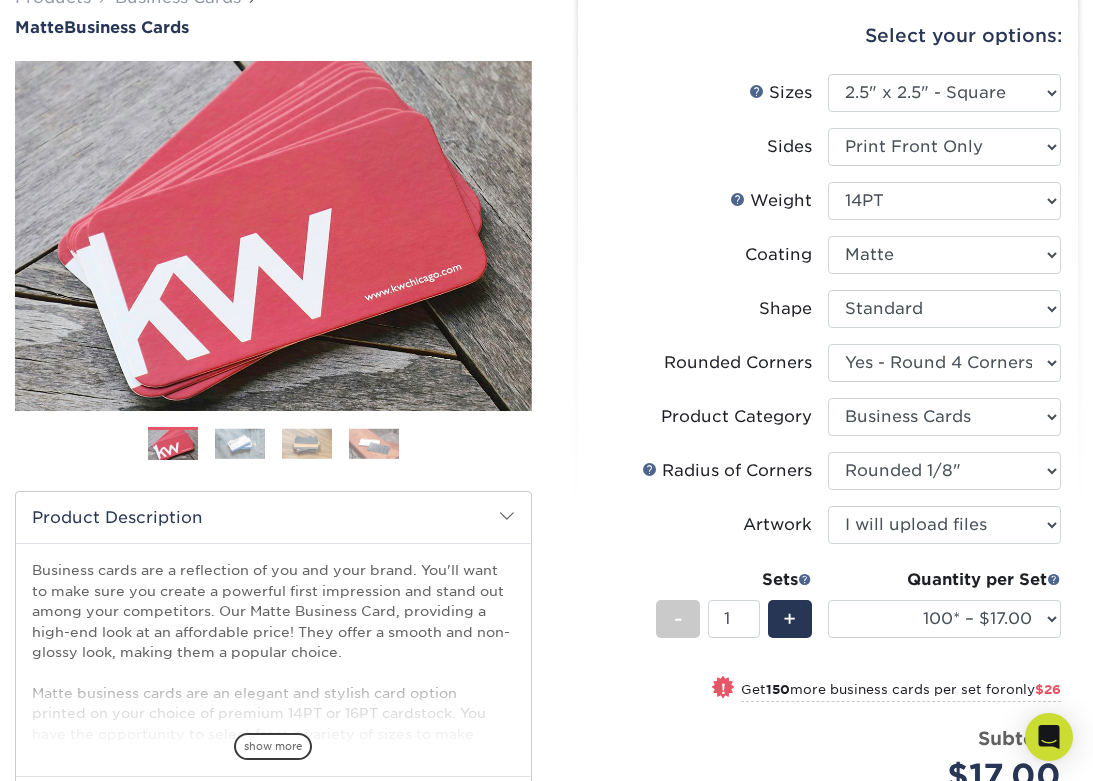click on "Artwork" at bounding box center [711, 525] 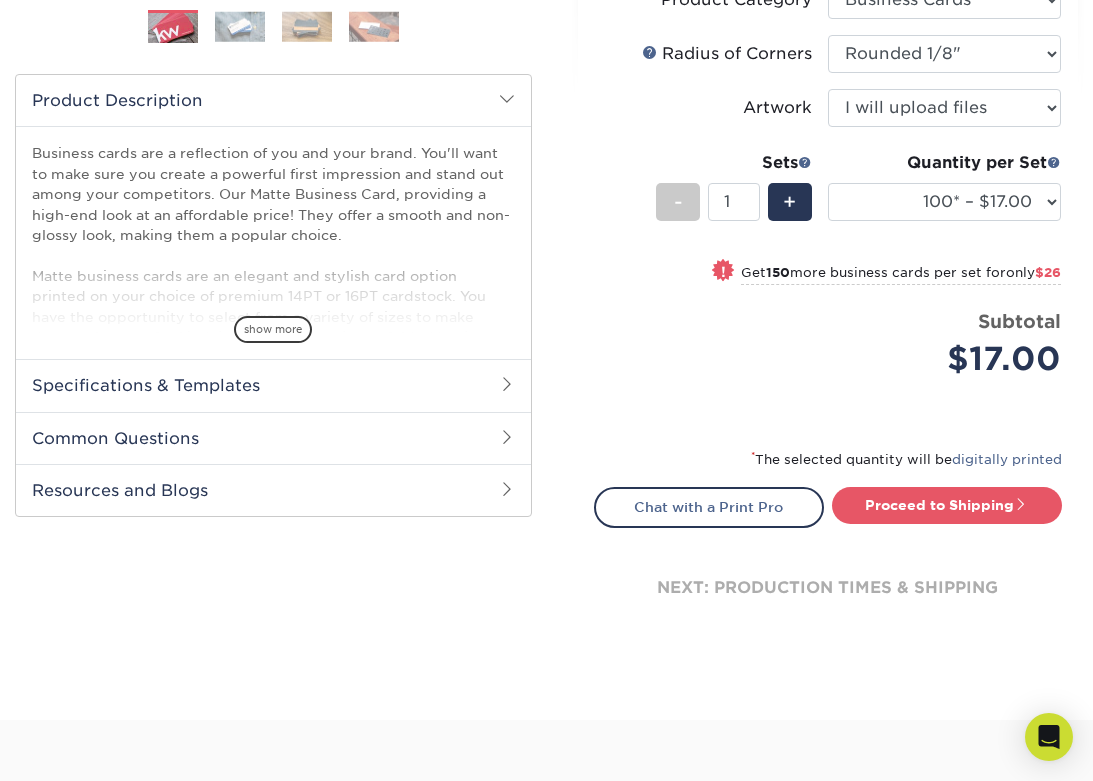 scroll, scrollTop: 612, scrollLeft: 0, axis: vertical 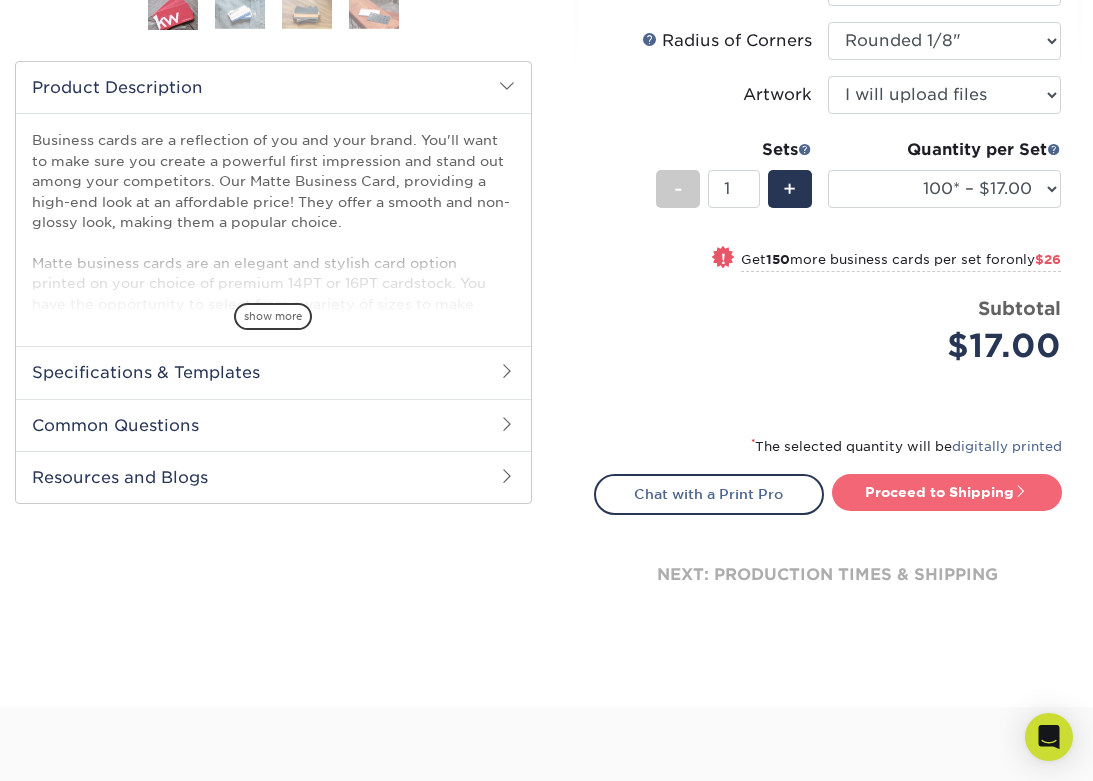 click on "Proceed to Shipping" at bounding box center (947, 492) 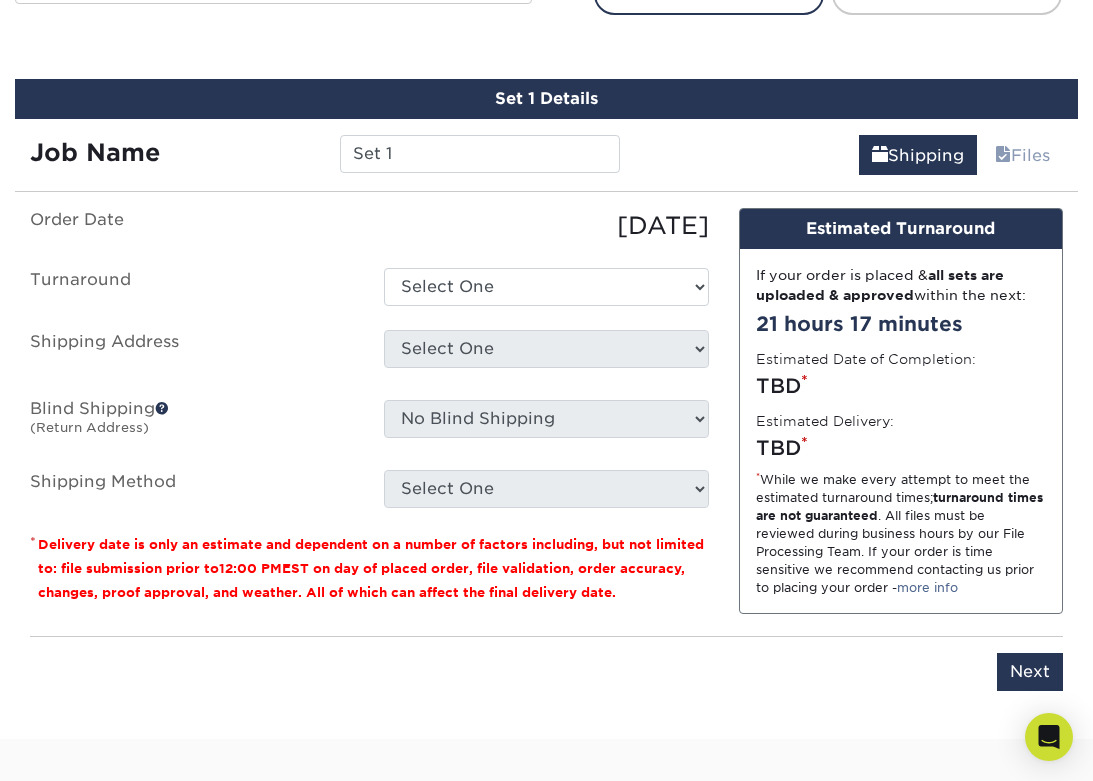 scroll, scrollTop: 1140, scrollLeft: 0, axis: vertical 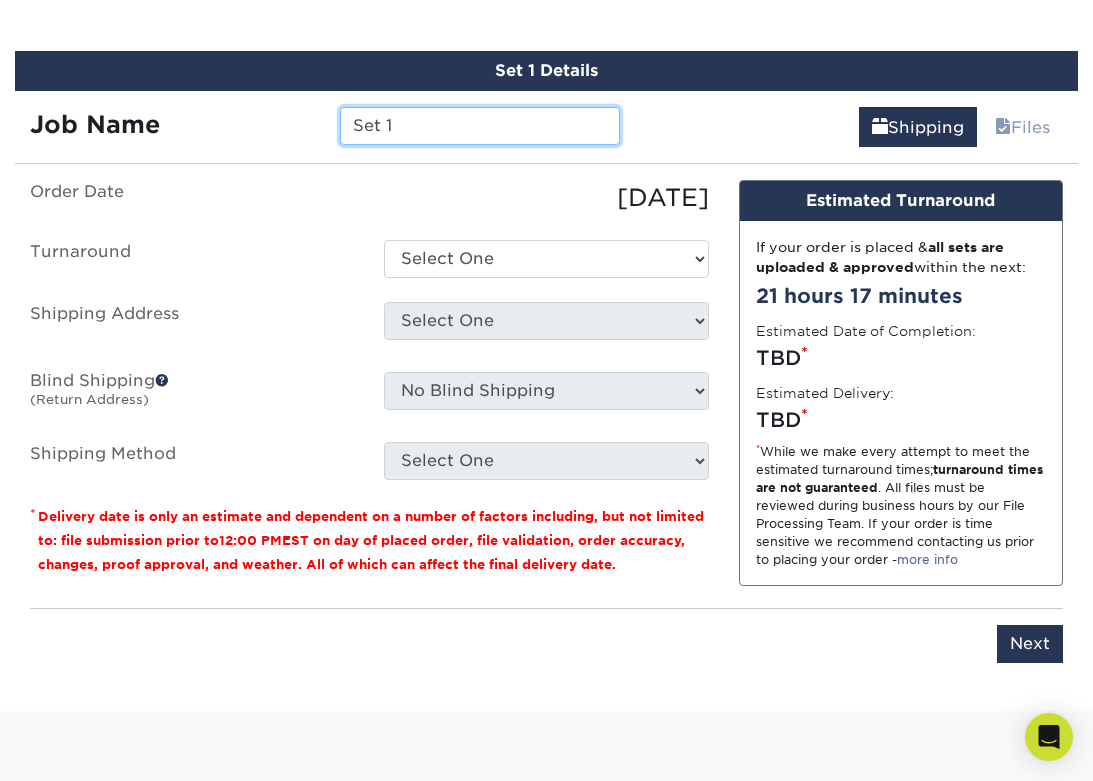 click on "Set 1" at bounding box center (480, 126) 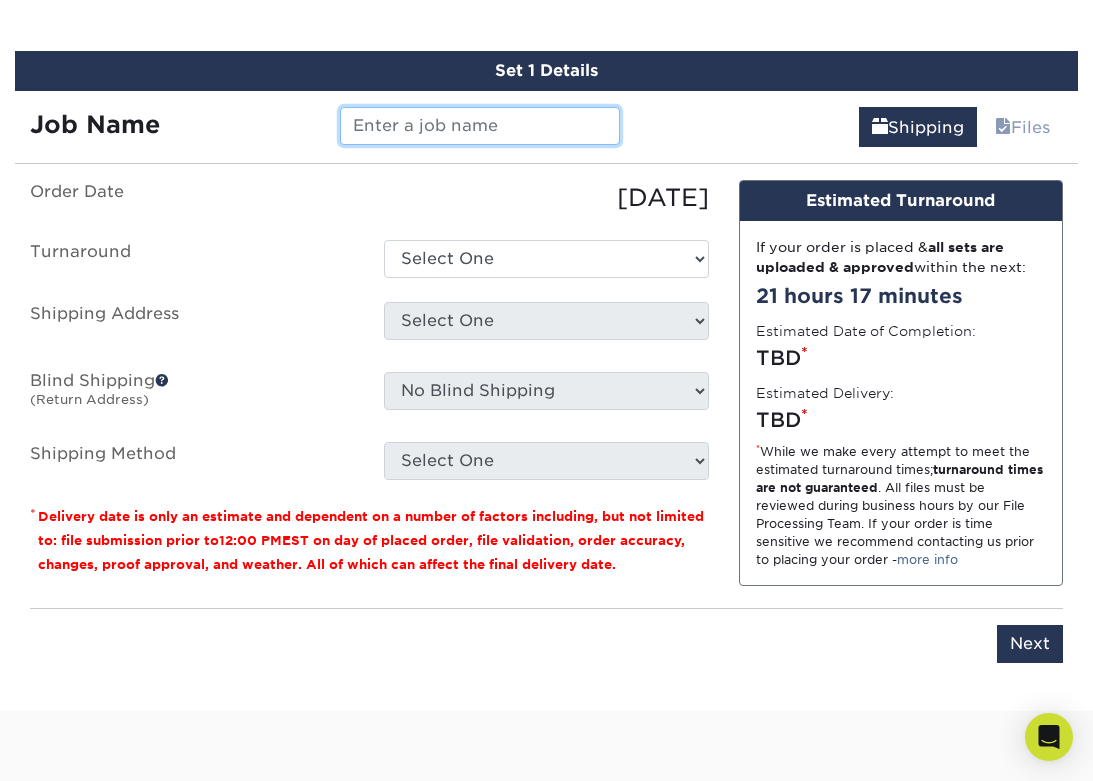type on "\" 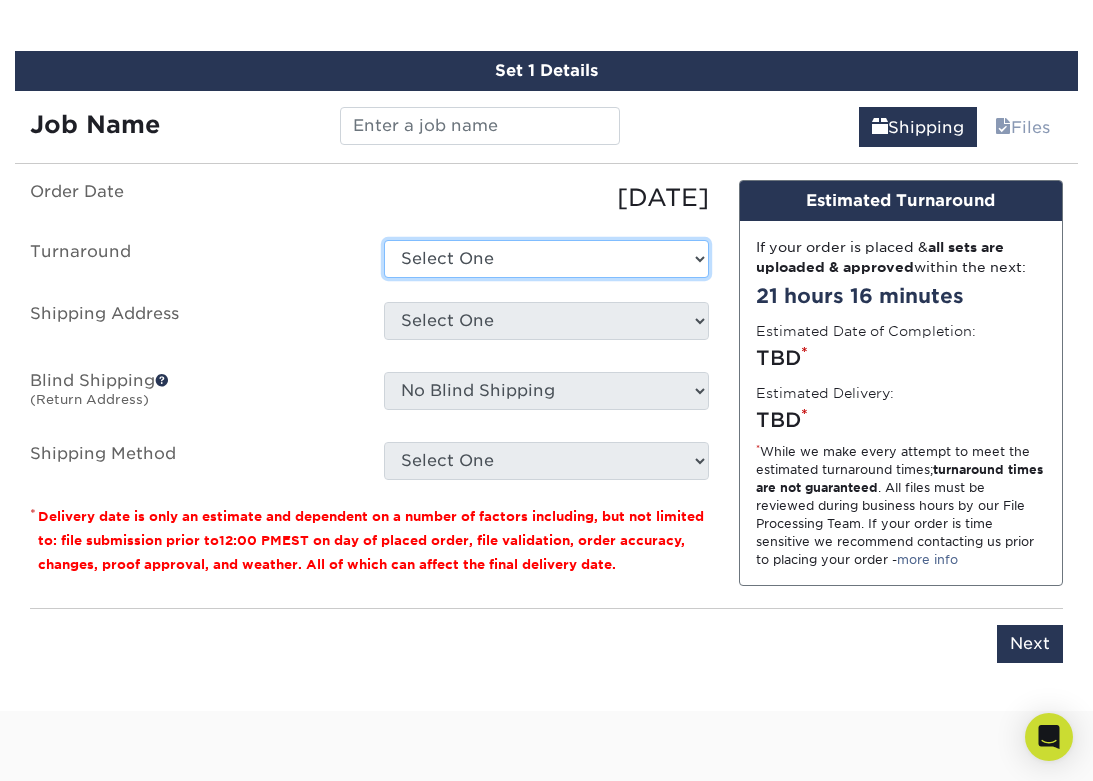 click on "Select One 2-4 Business Days 2 Day Next Business Day" at bounding box center (546, 259) 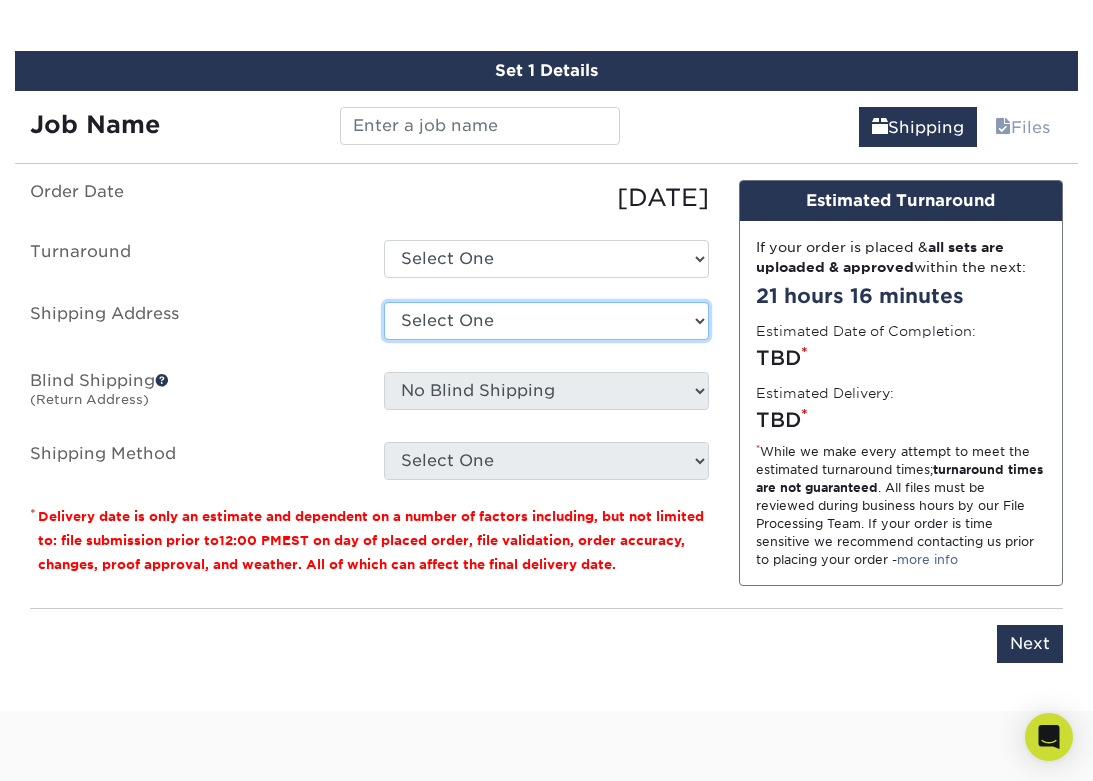click on "Select One
+ Add New Address
- Login" at bounding box center [546, 321] 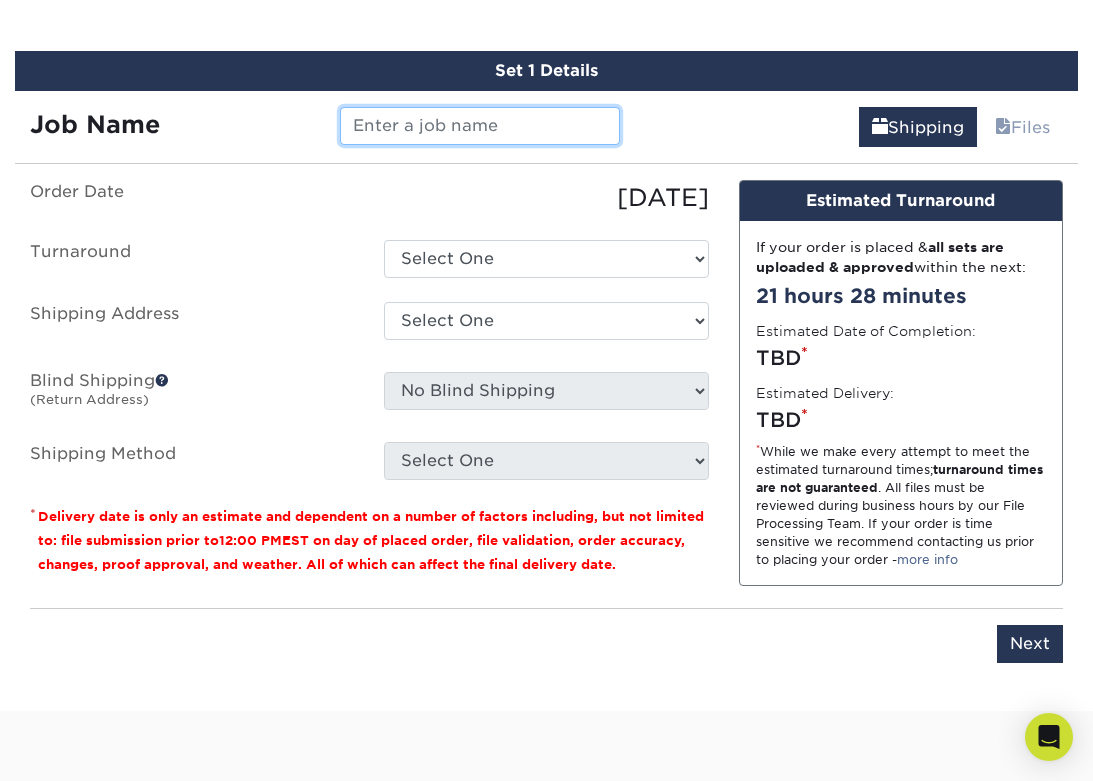click at bounding box center [480, 126] 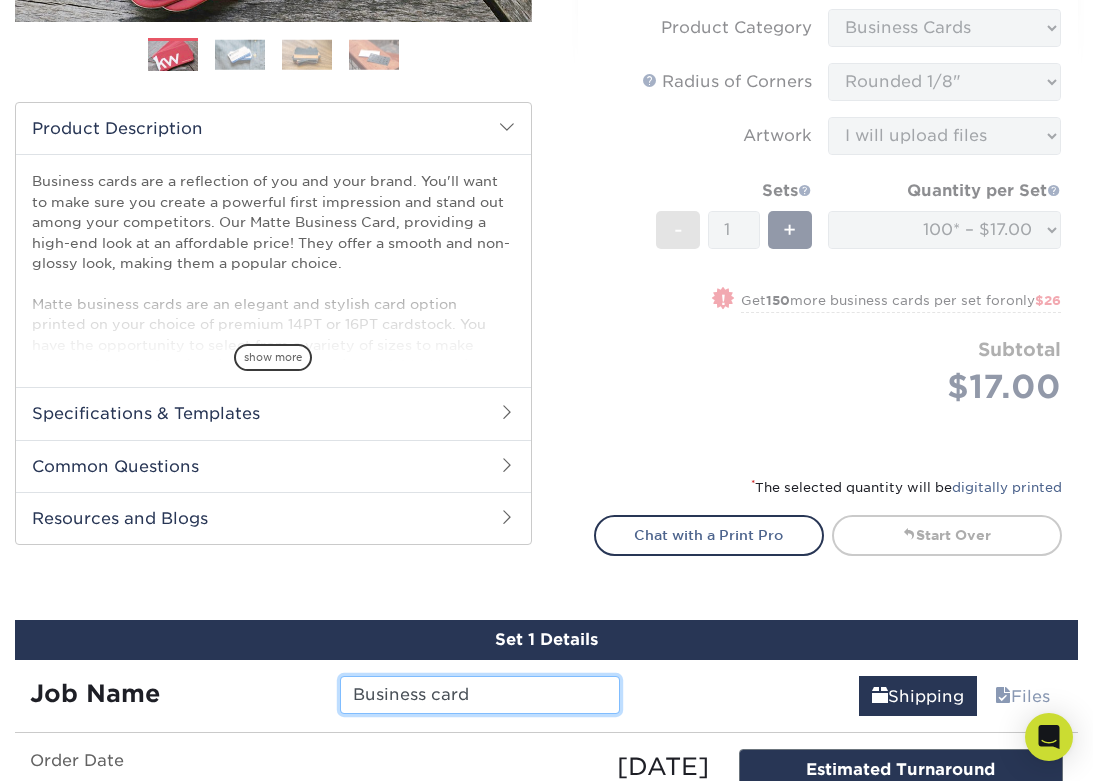 scroll, scrollTop: 0, scrollLeft: 0, axis: both 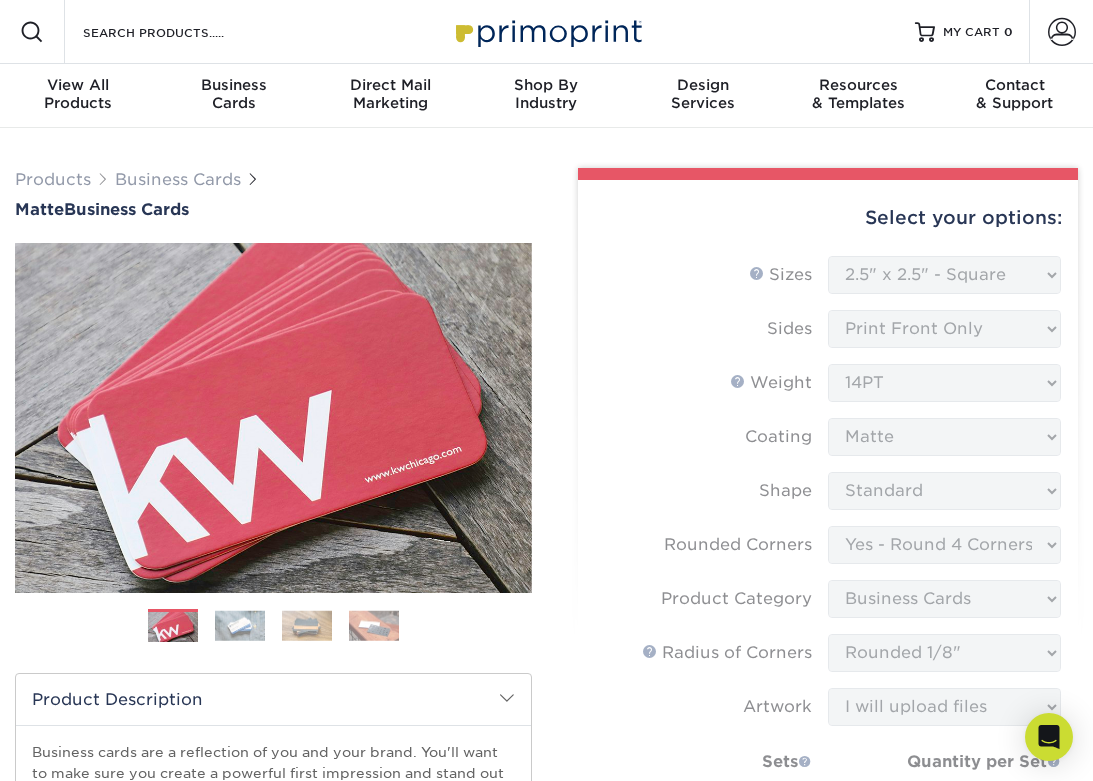 type on "Business card" 